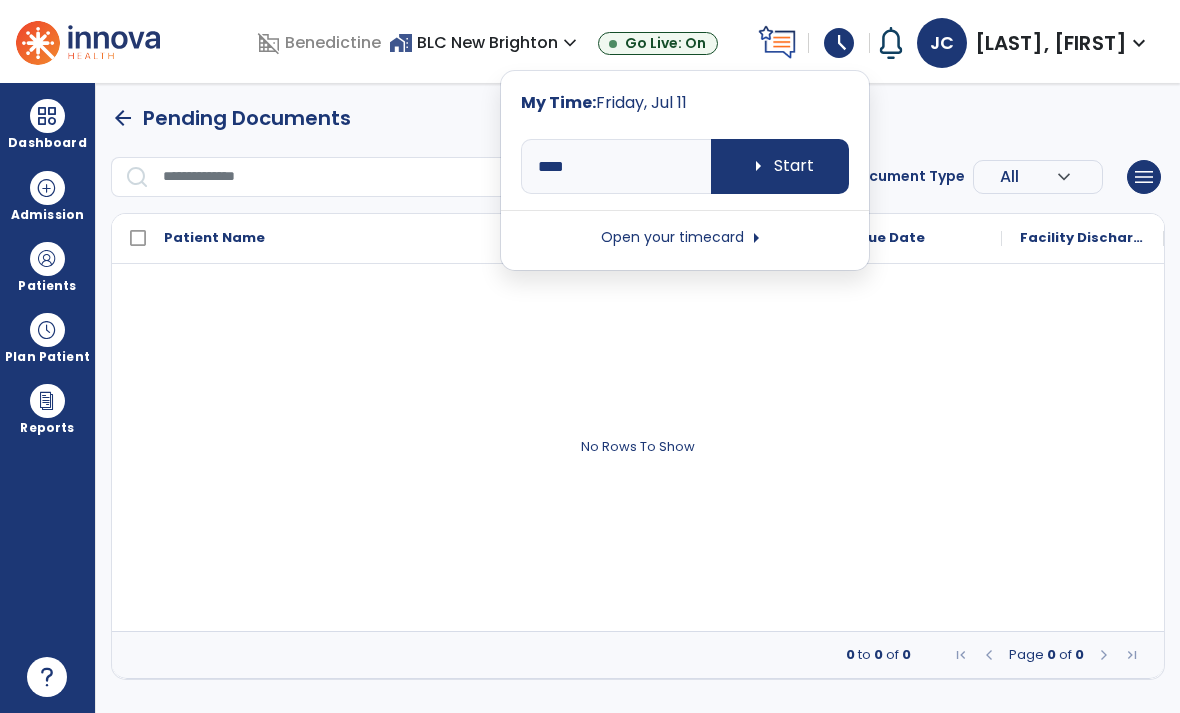 scroll, scrollTop: 0, scrollLeft: 0, axis: both 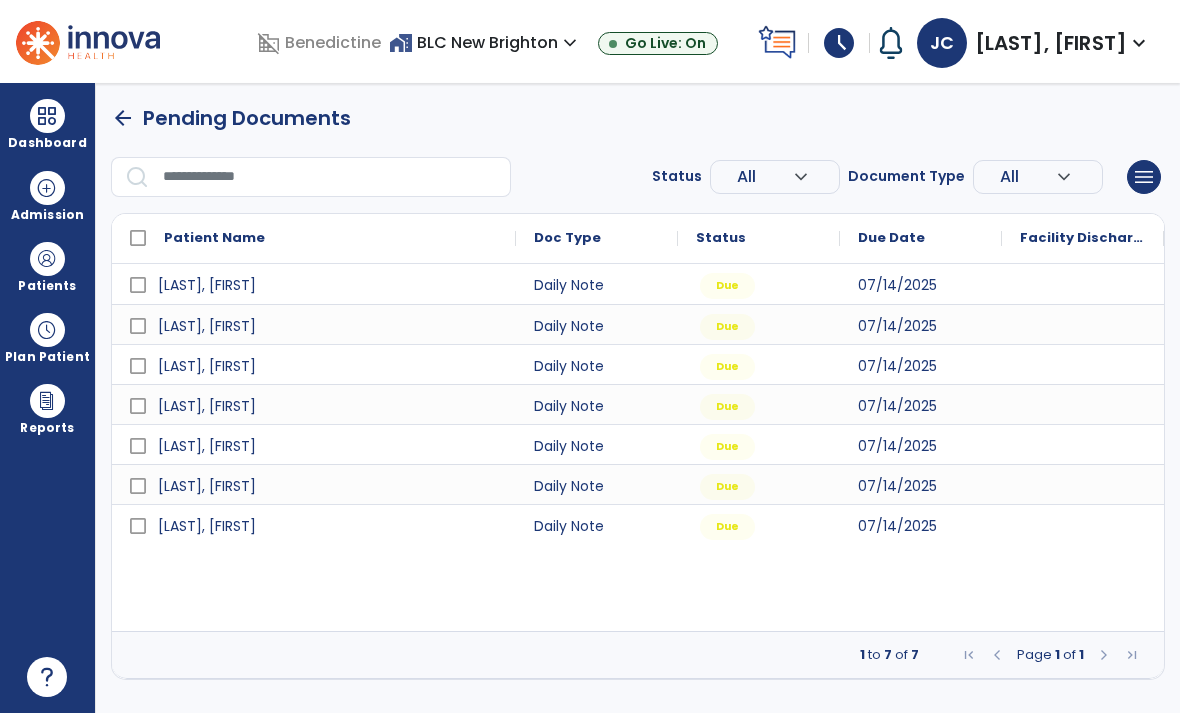 click on "schedule" at bounding box center [839, 43] 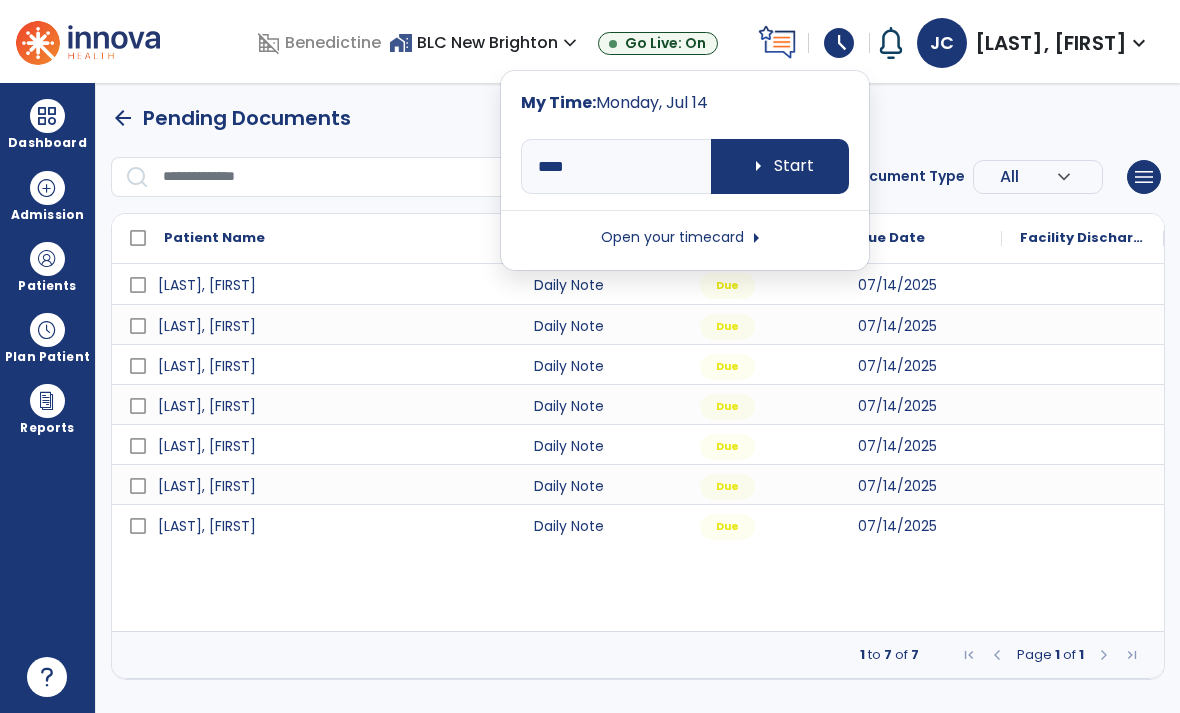 click on "arrow_right  Start" at bounding box center [780, 166] 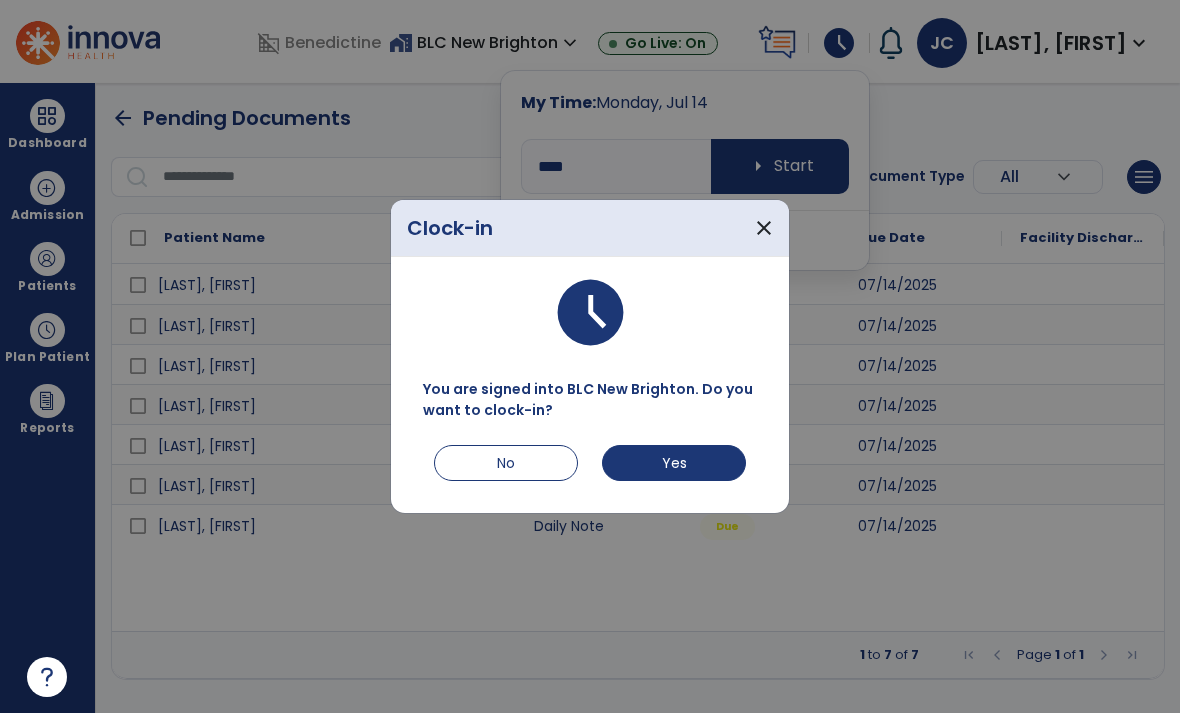 click on "Yes" at bounding box center (674, 463) 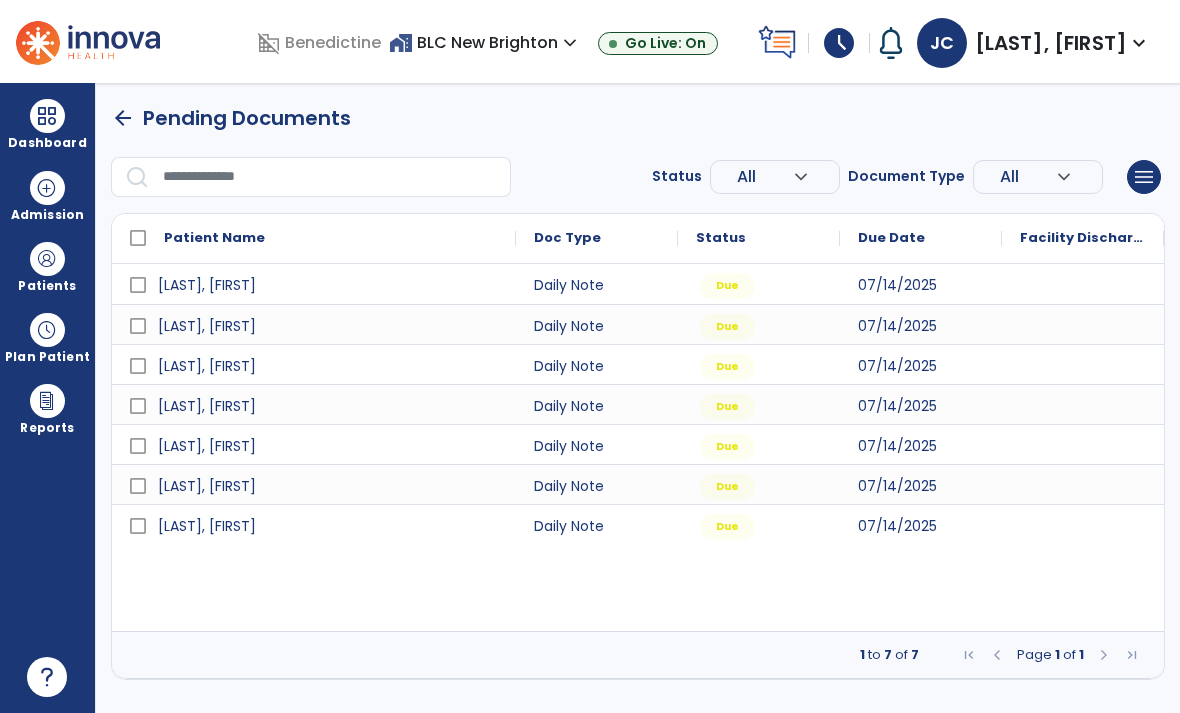 click at bounding box center (47, 259) 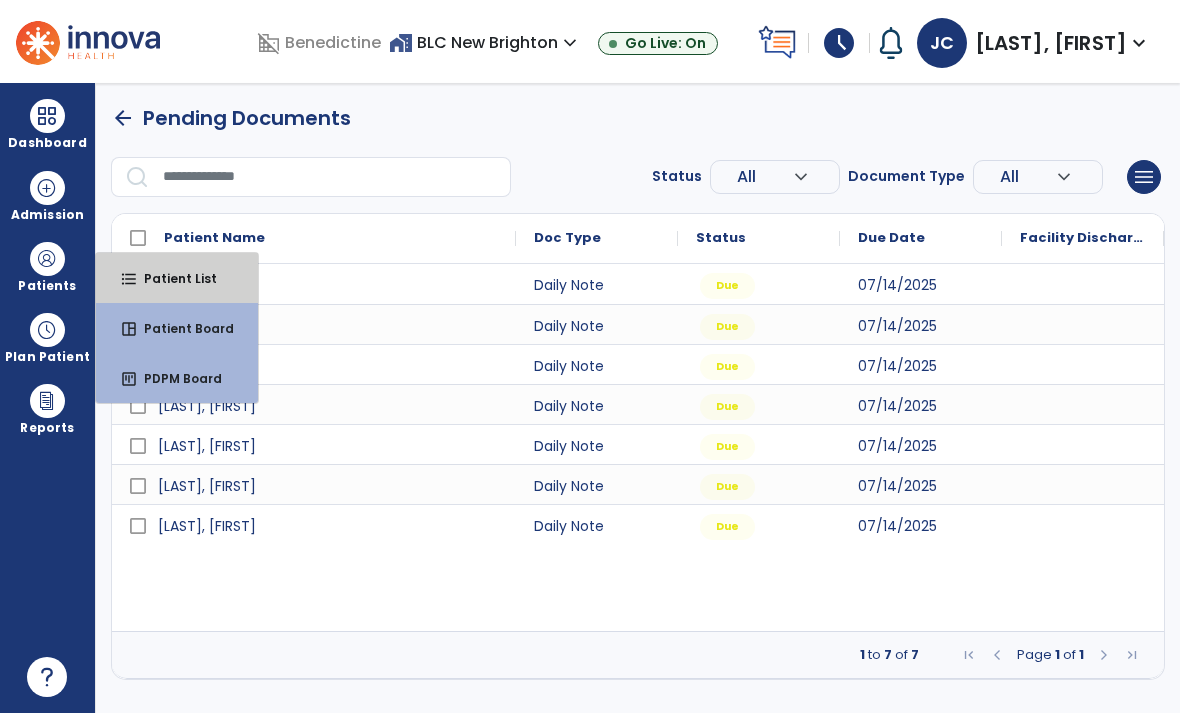 click on "Patient List" at bounding box center [172, 278] 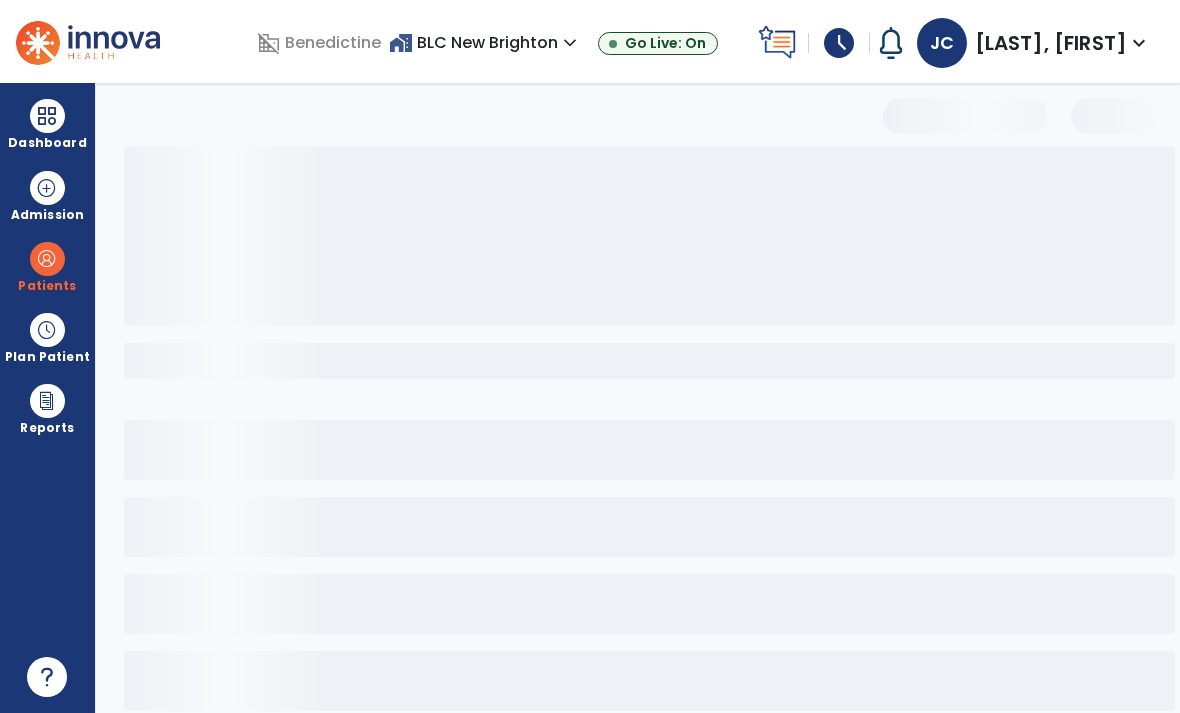 select on "***" 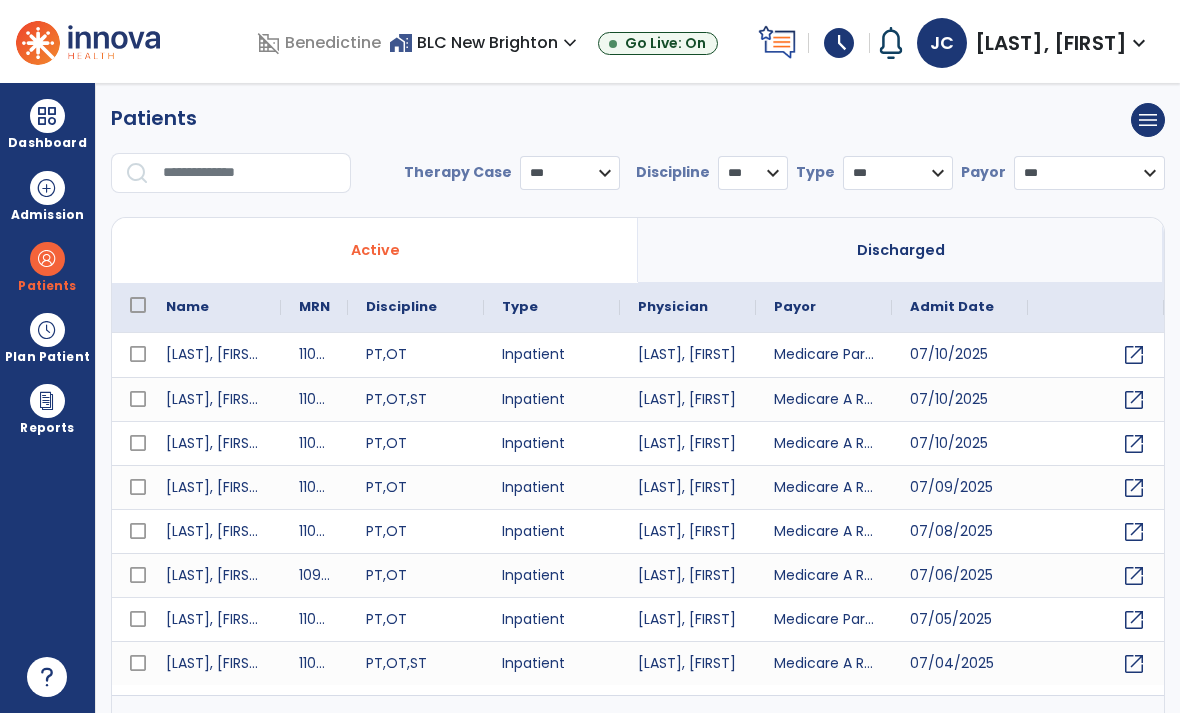 click at bounding box center [250, 173] 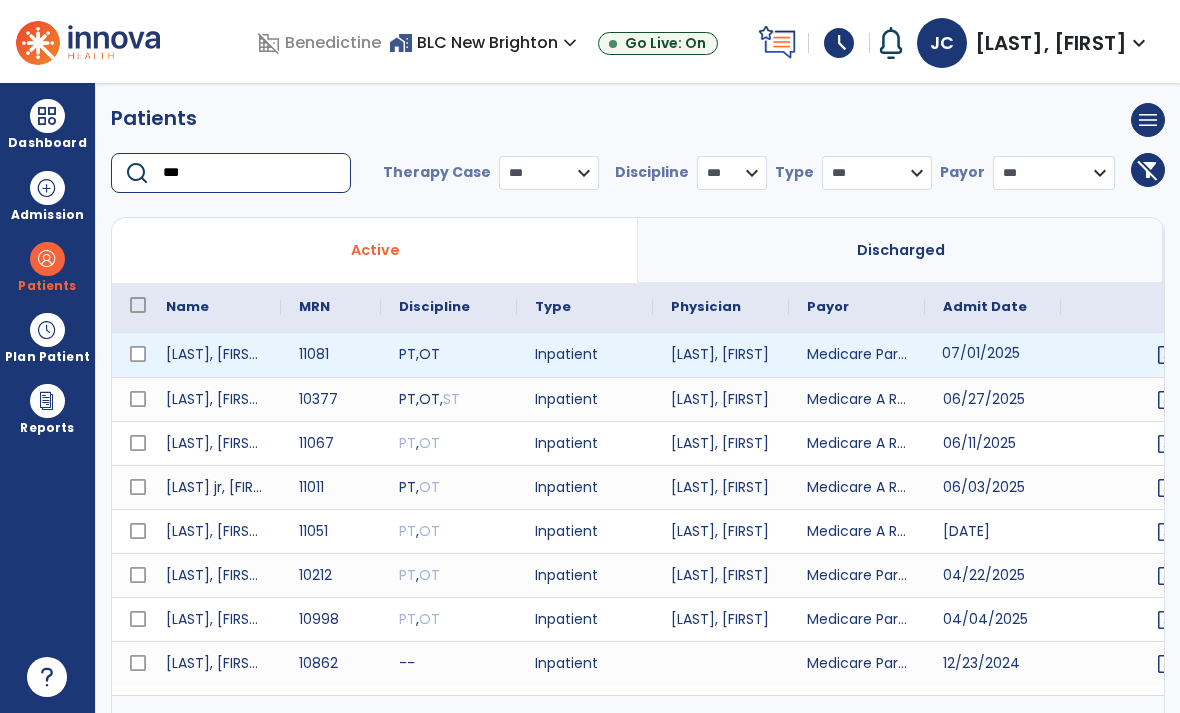 type on "***" 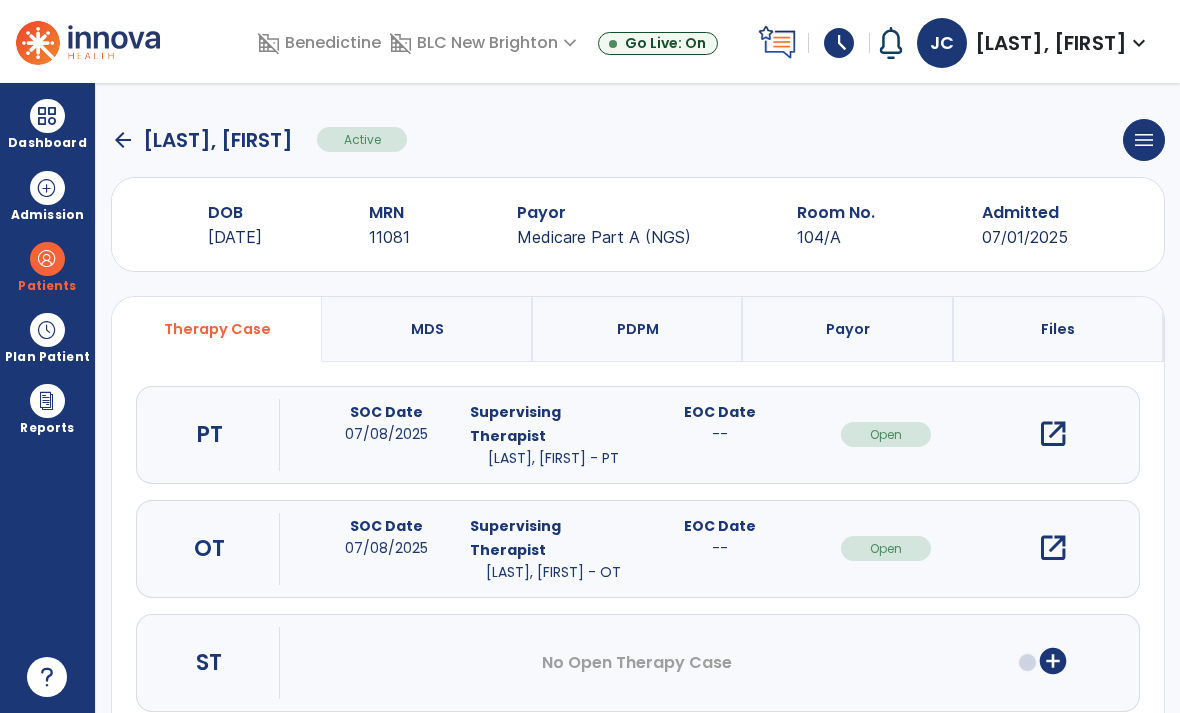 click on "open_in_new" at bounding box center [1053, 434] 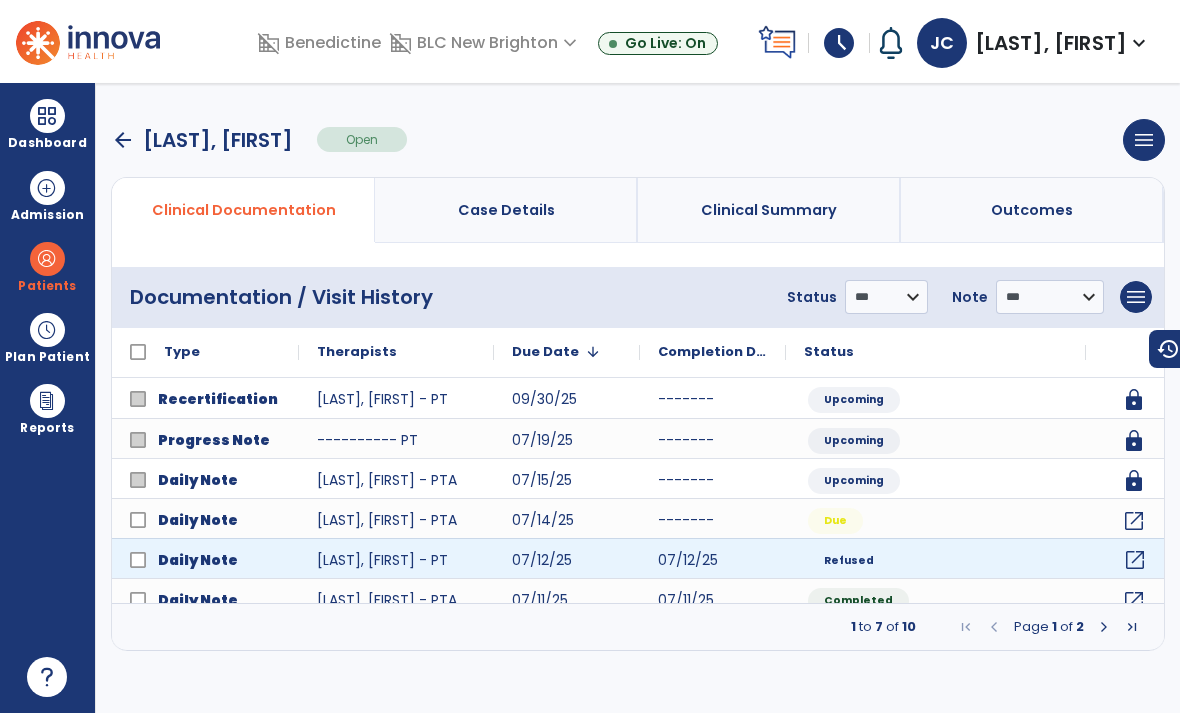 click on "open_in_new" 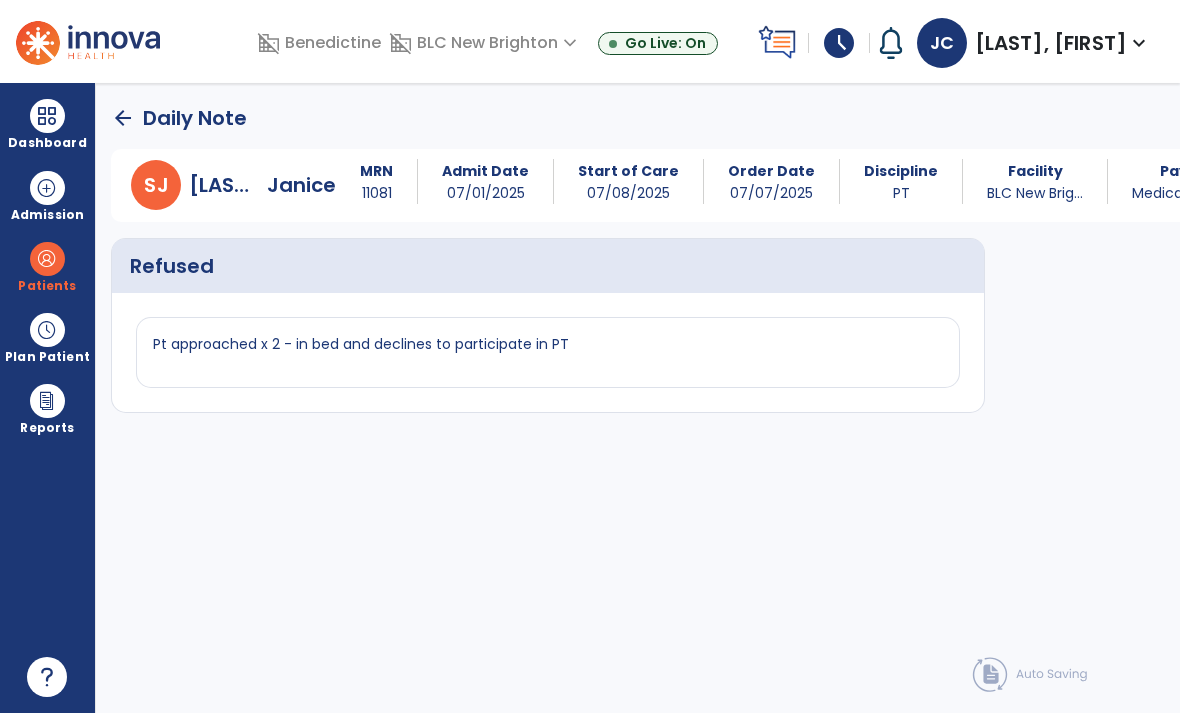 click on "arrow_back" 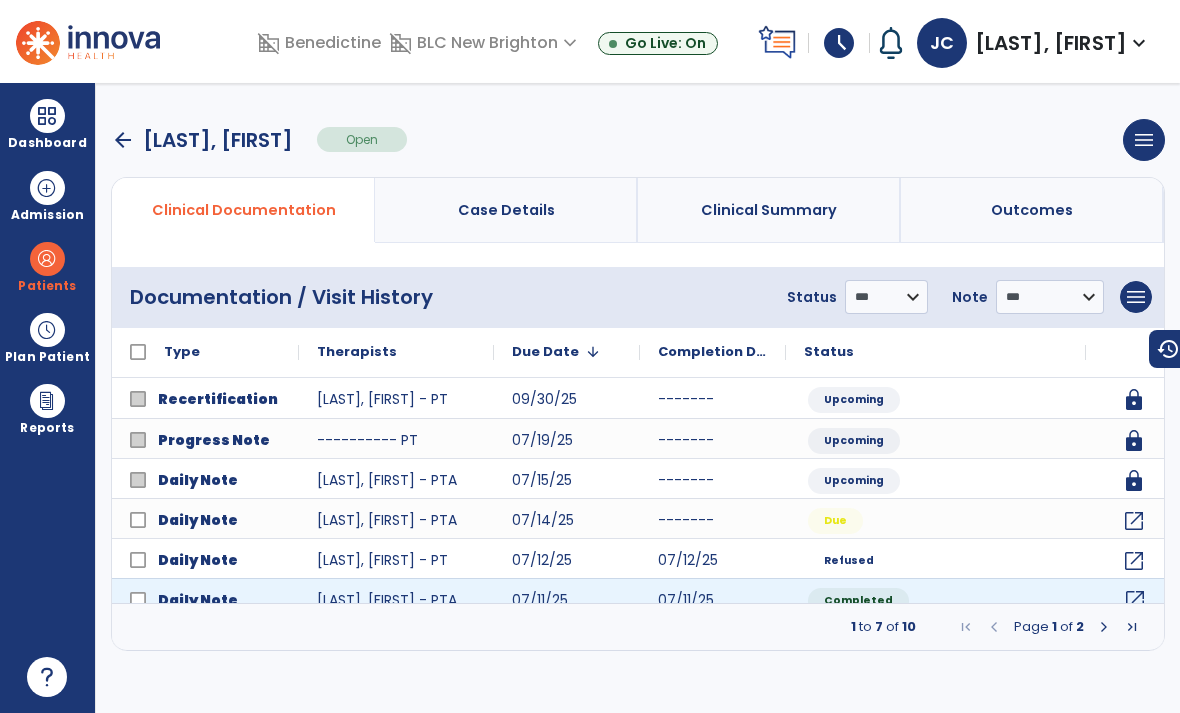 click on "open_in_new" 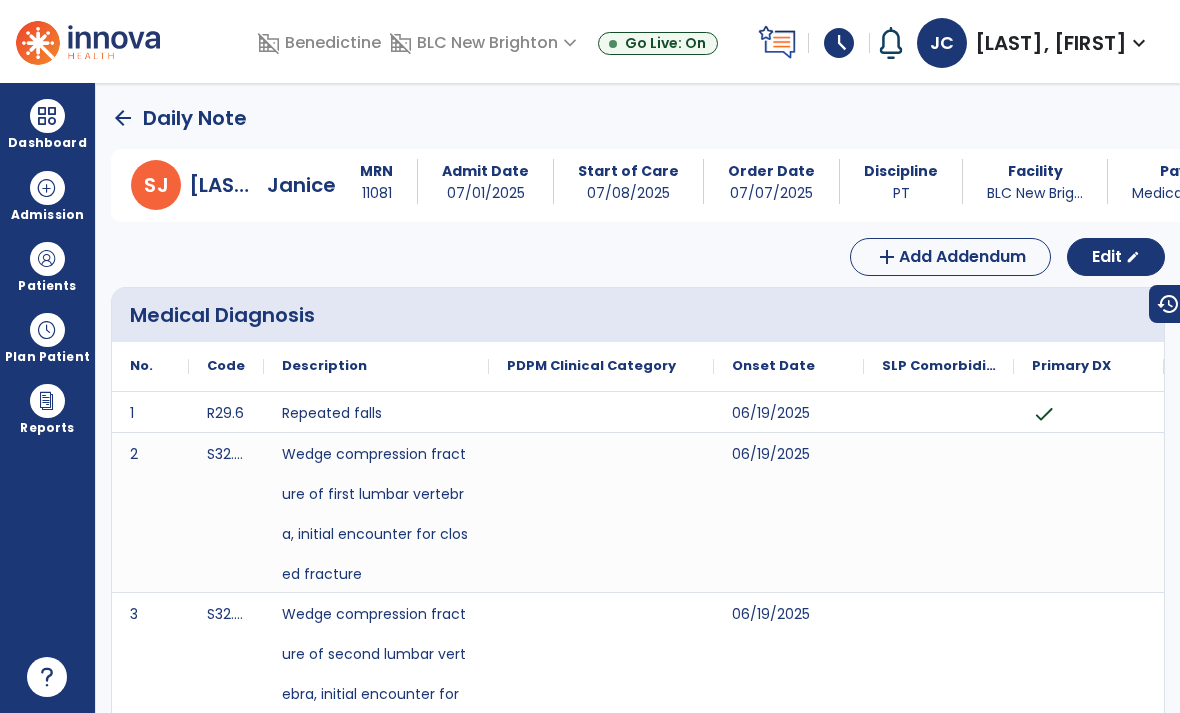 scroll, scrollTop: 0, scrollLeft: 0, axis: both 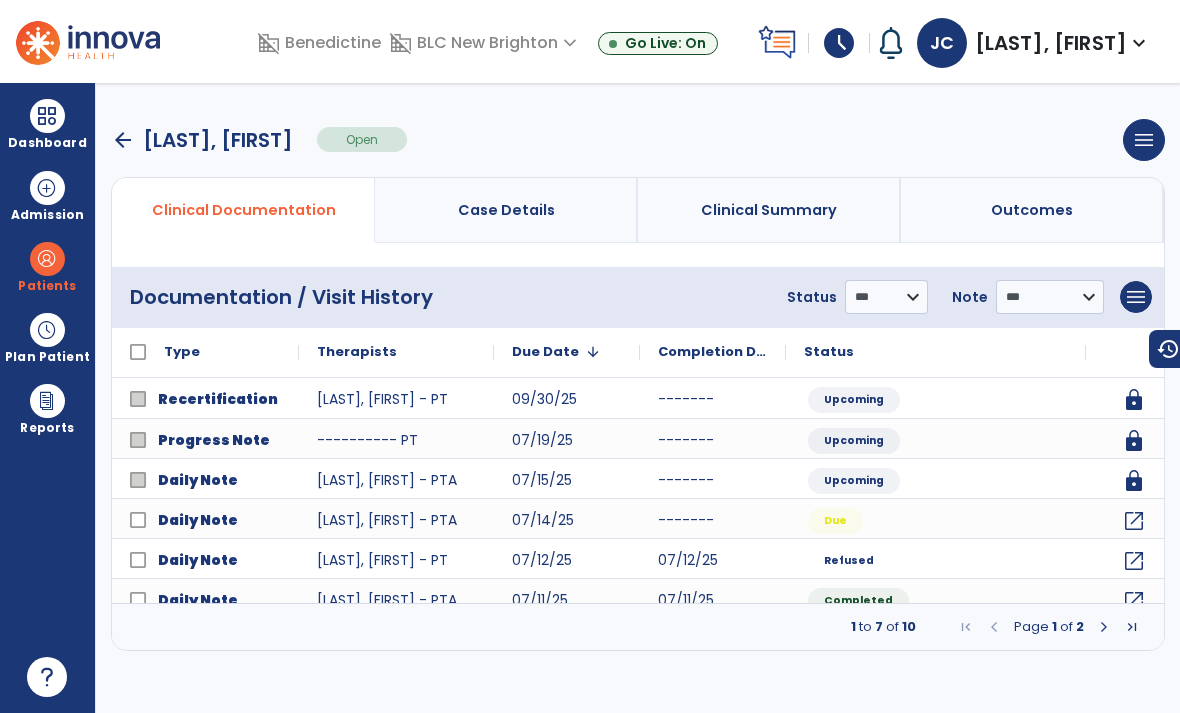 click on "open_in_new" 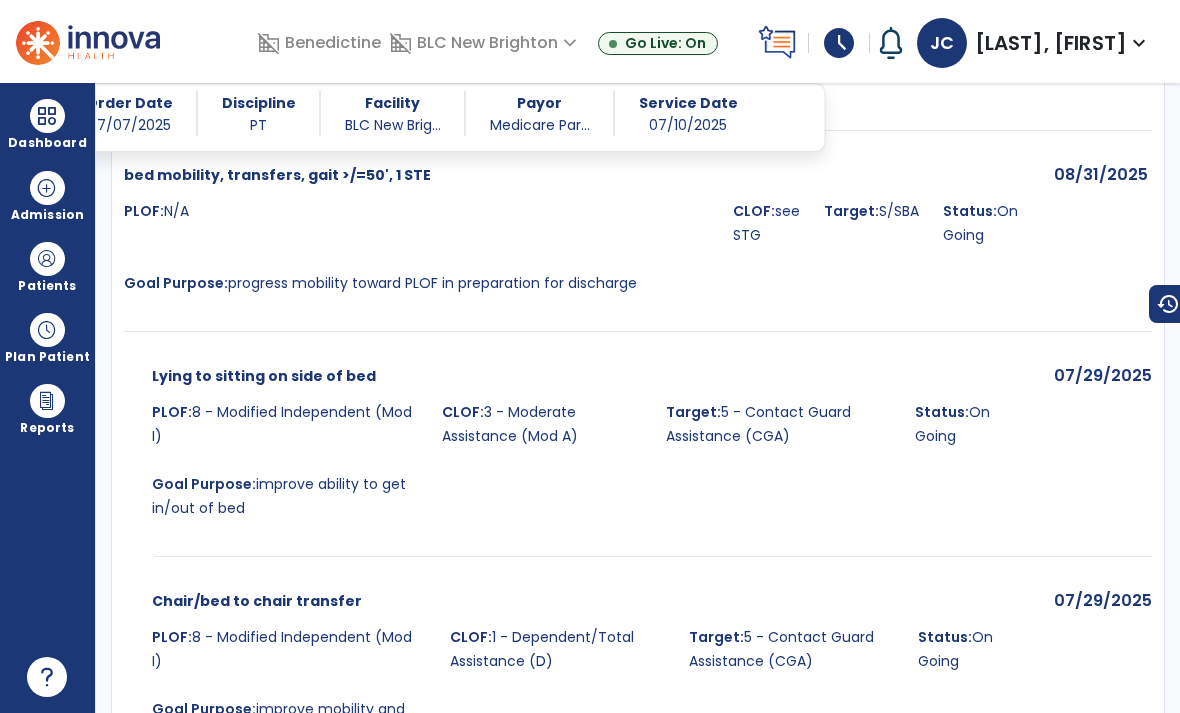 scroll, scrollTop: 2784, scrollLeft: 0, axis: vertical 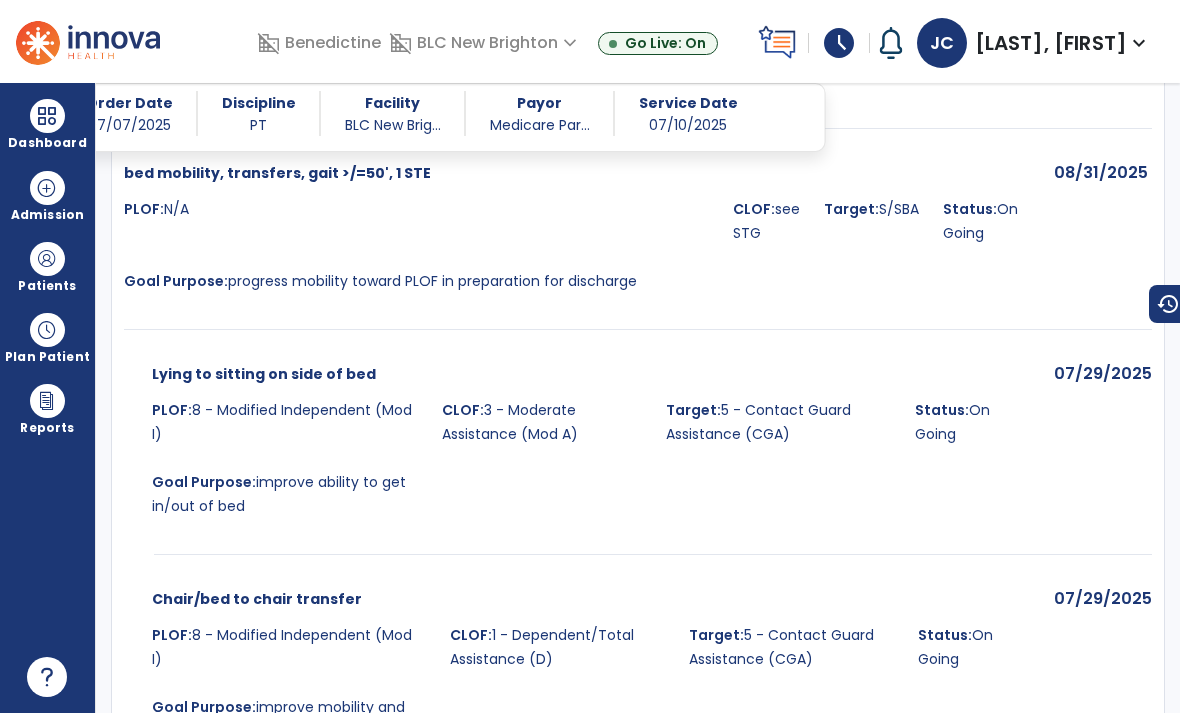 click at bounding box center [47, 188] 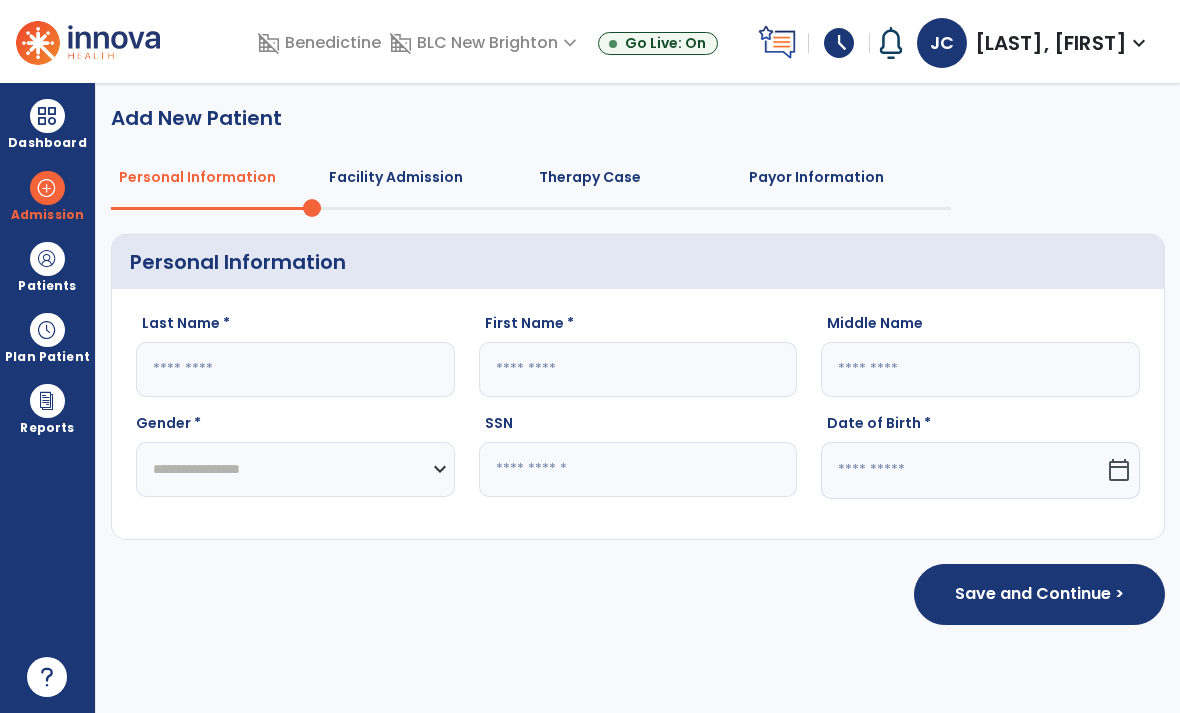 scroll, scrollTop: 0, scrollLeft: 0, axis: both 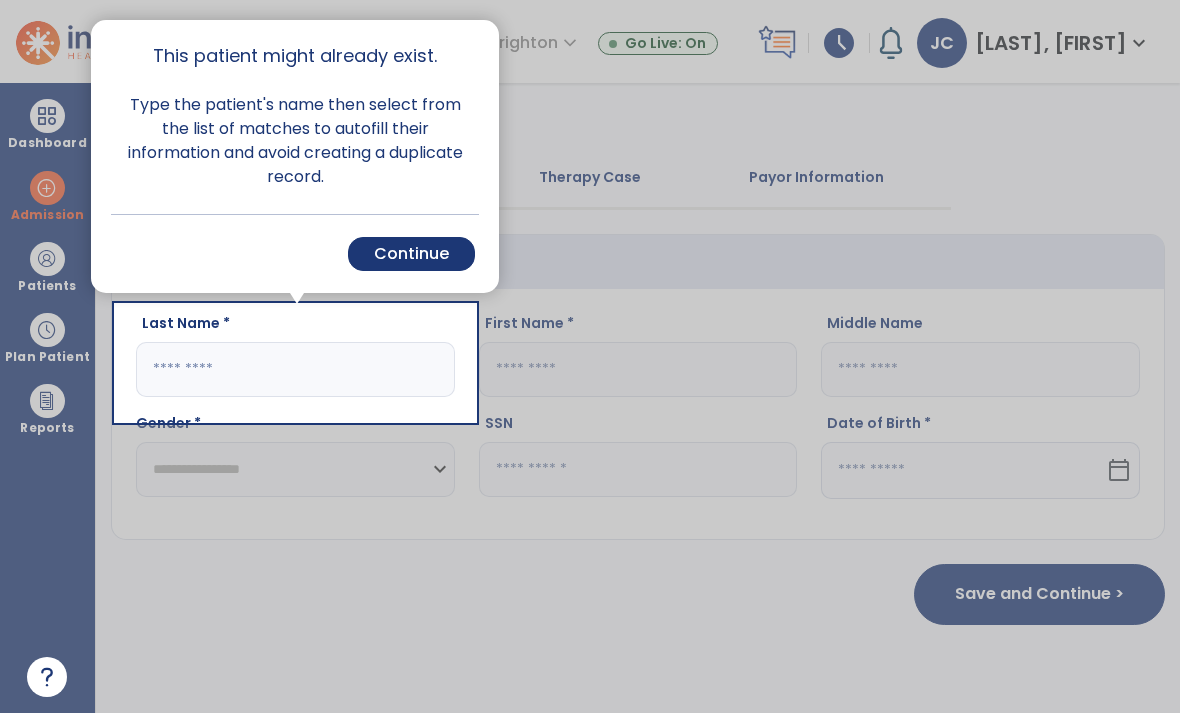 click at bounding box center [827, 388] 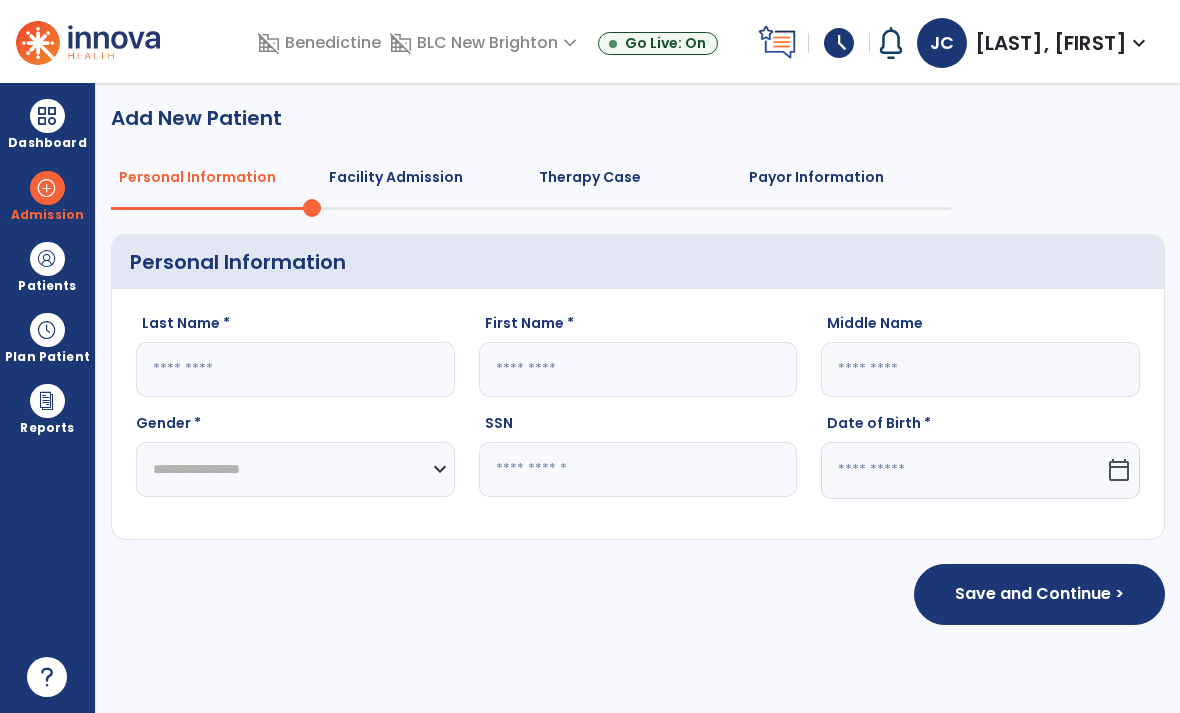 click at bounding box center (47, 259) 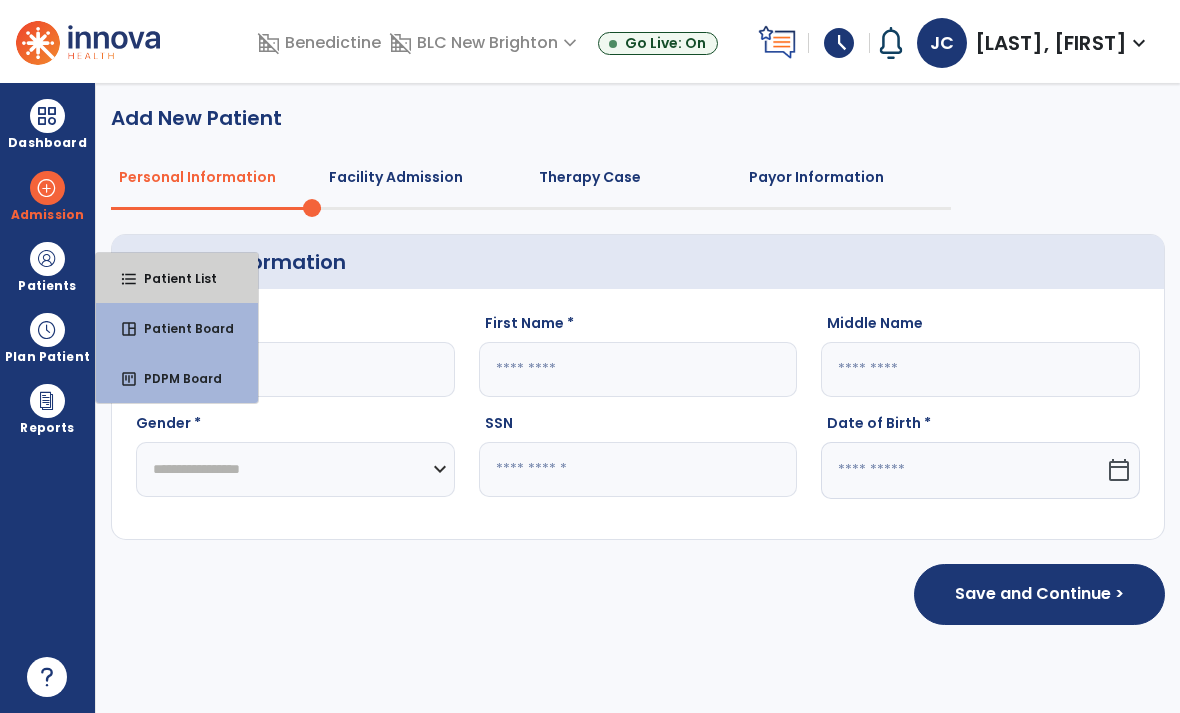 click on "Patient List" at bounding box center [172, 278] 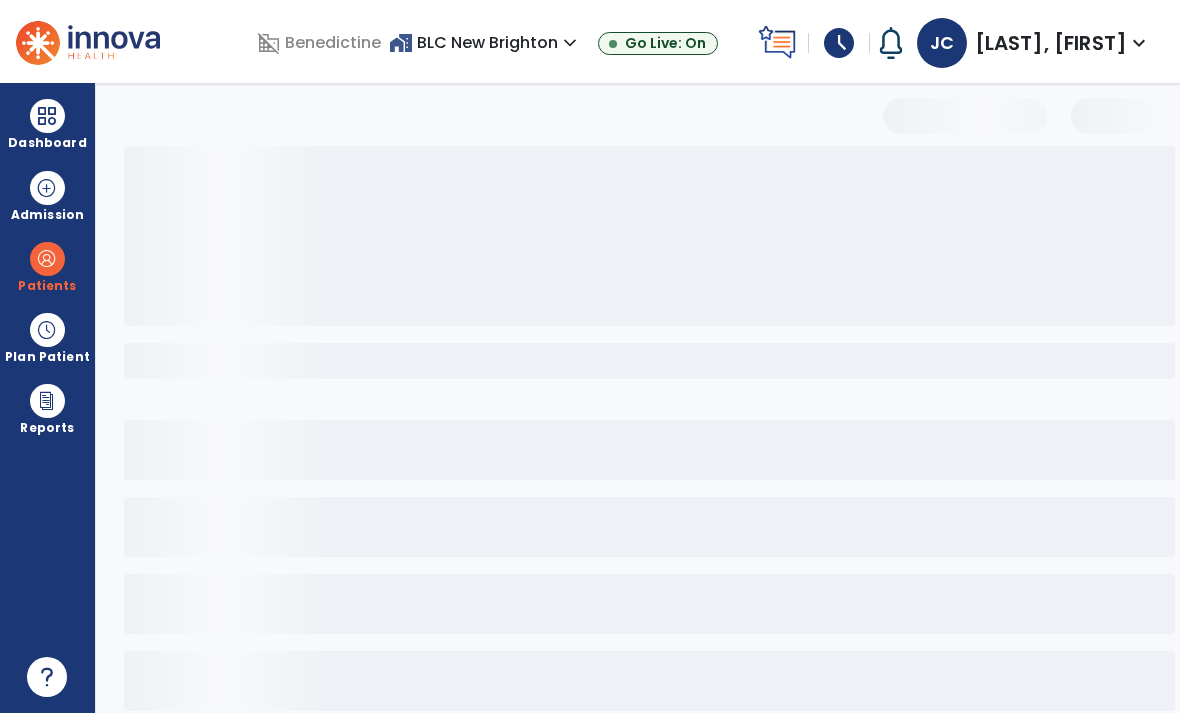 select on "***" 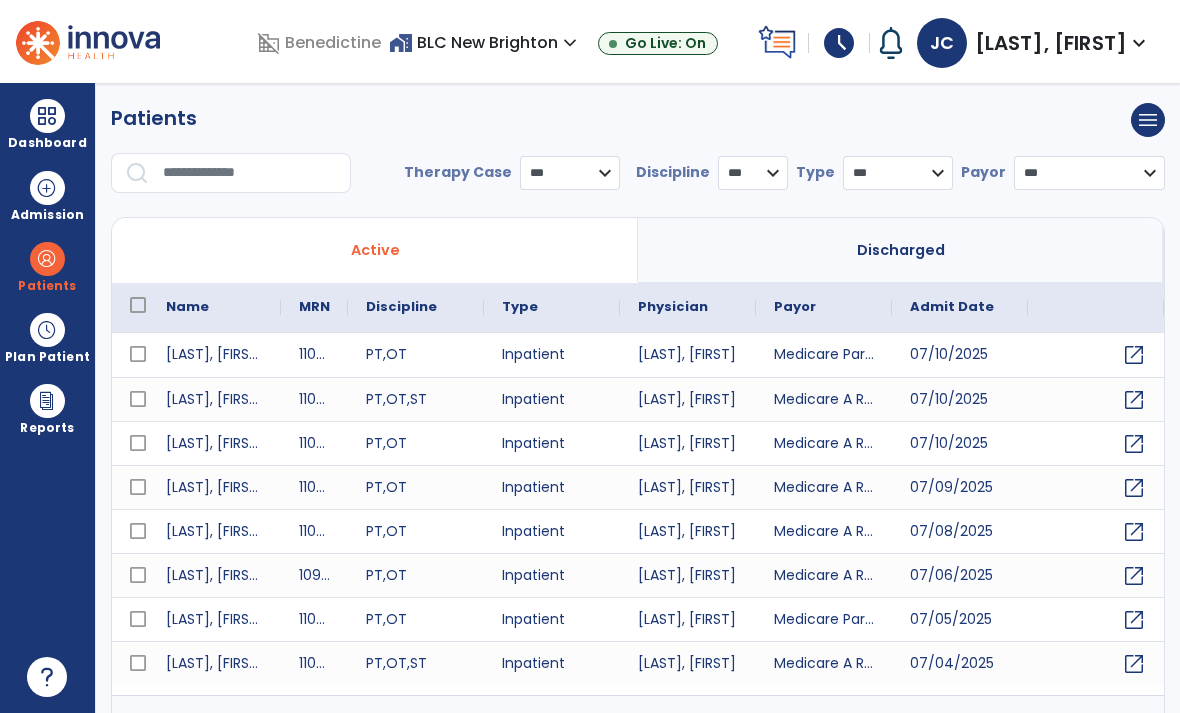 click at bounding box center (250, 173) 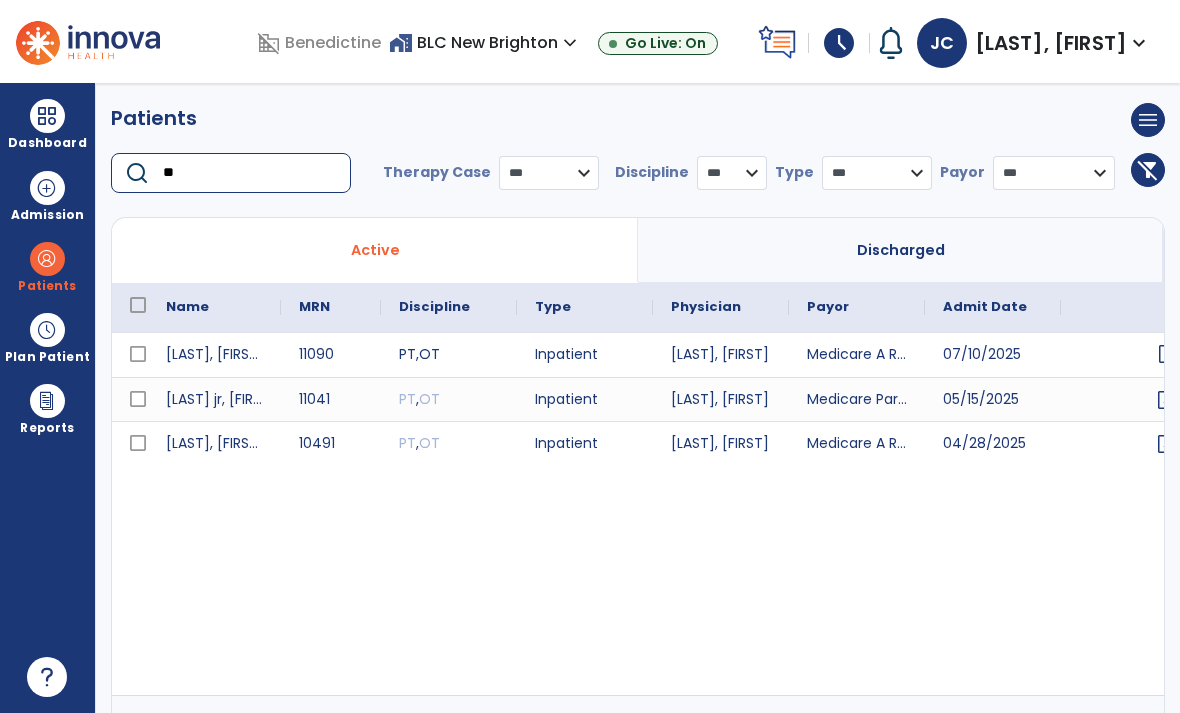 type on "**" 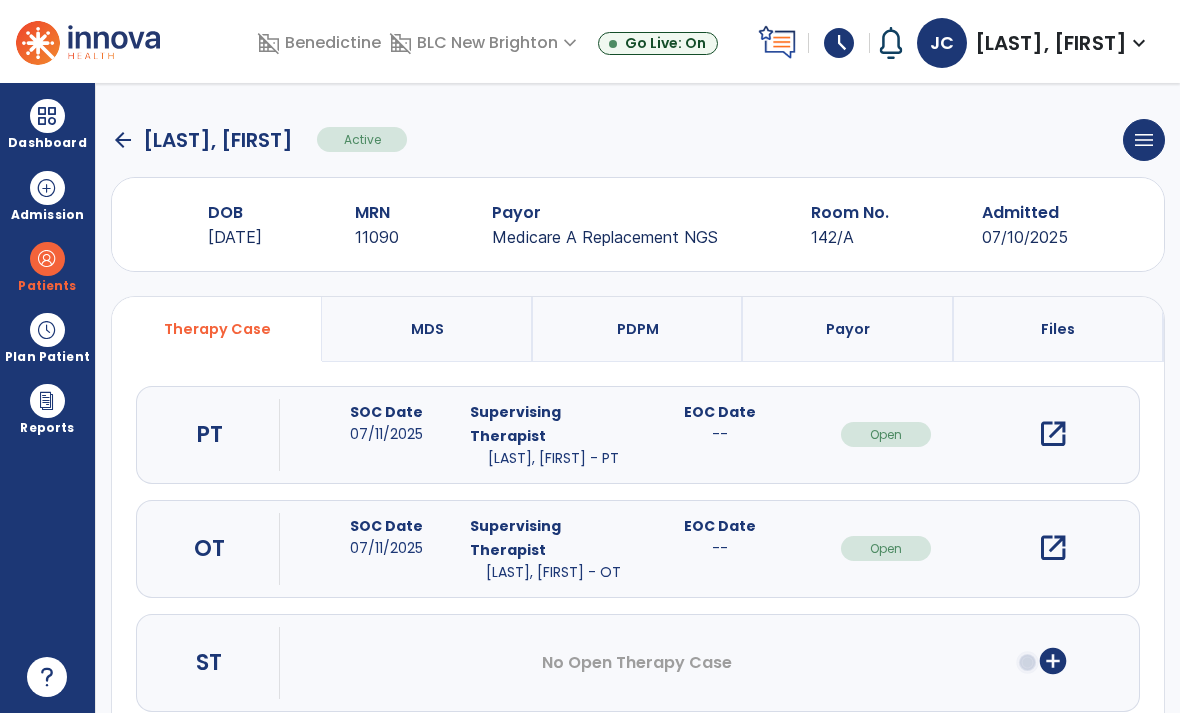 click on "open_in_new" at bounding box center (1053, 434) 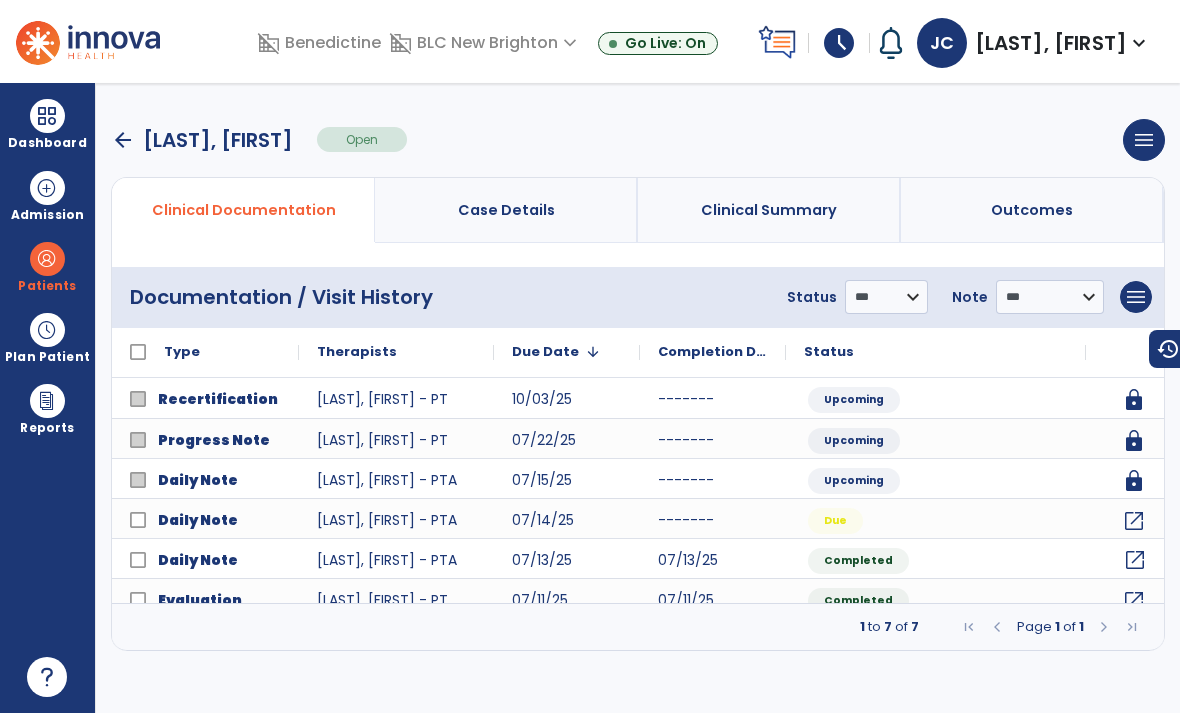 click on "open_in_new" 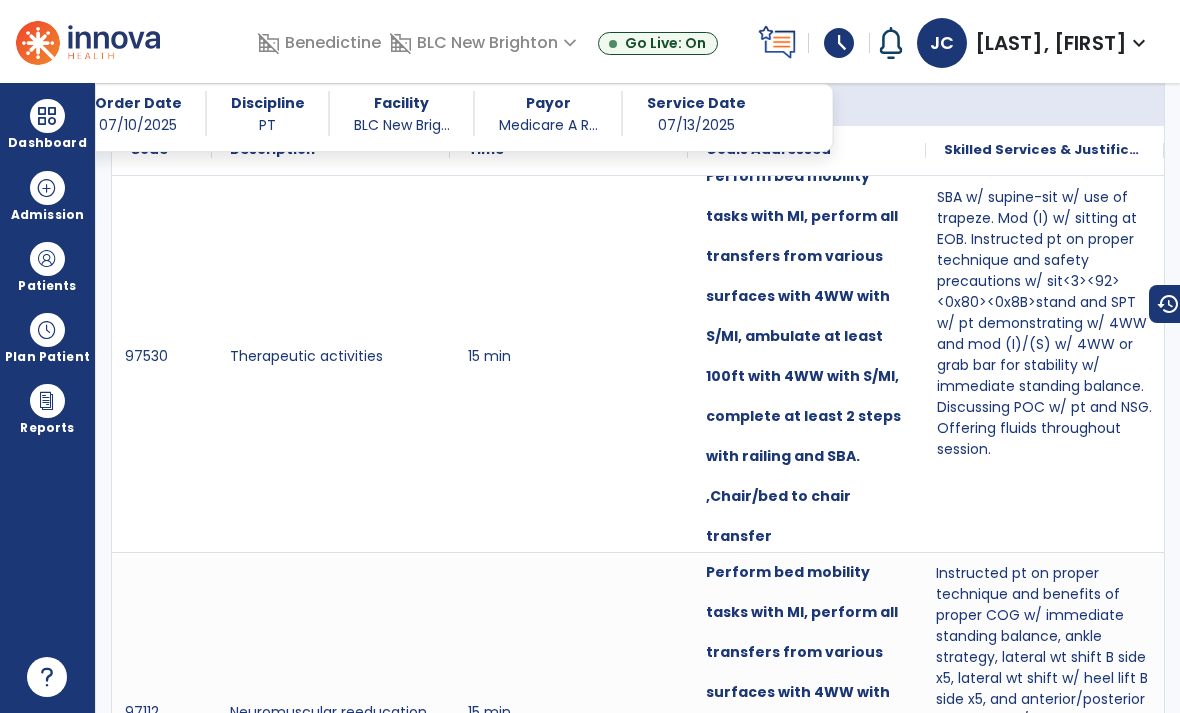 scroll, scrollTop: 1590, scrollLeft: 0, axis: vertical 